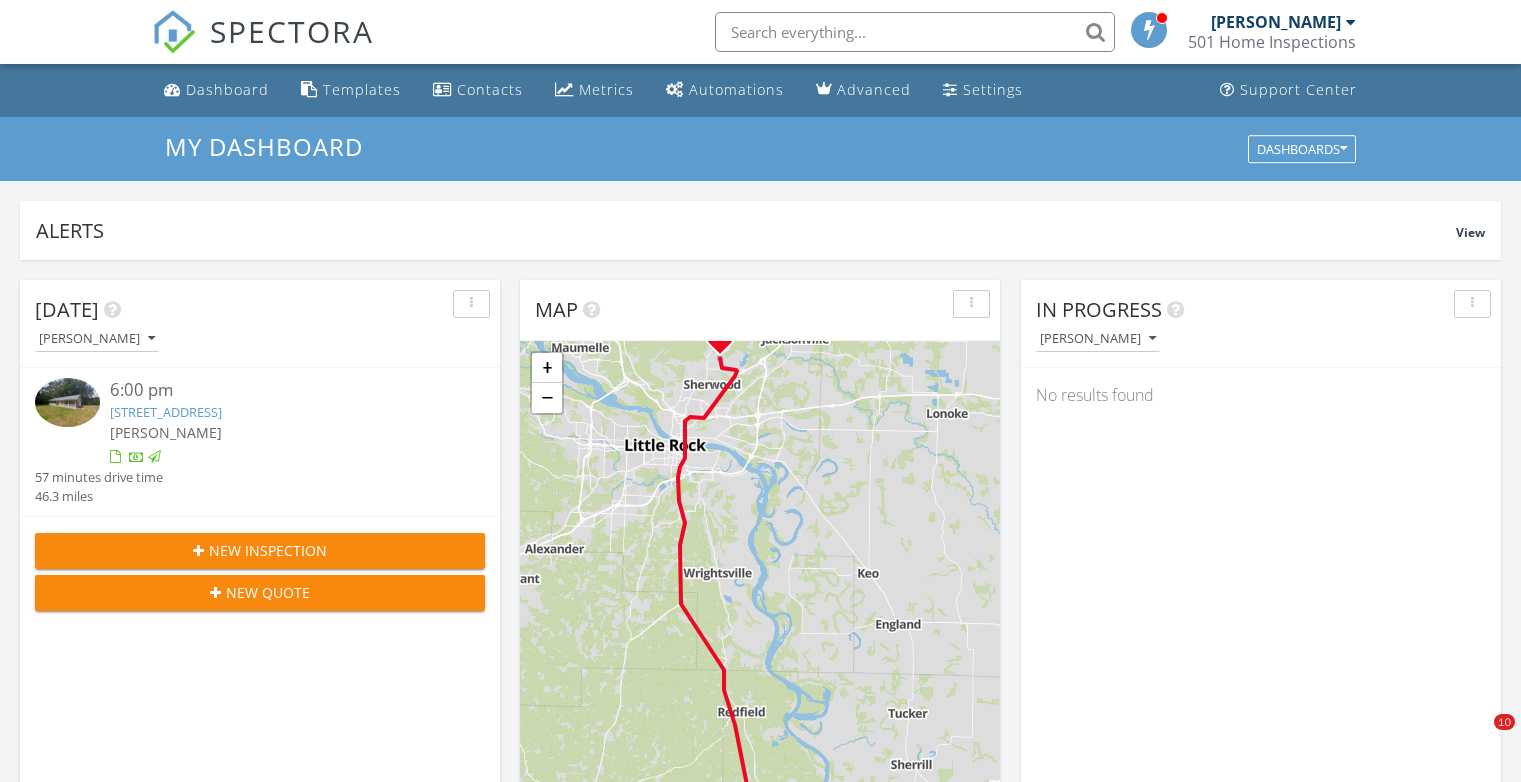 scroll, scrollTop: 0, scrollLeft: 0, axis: both 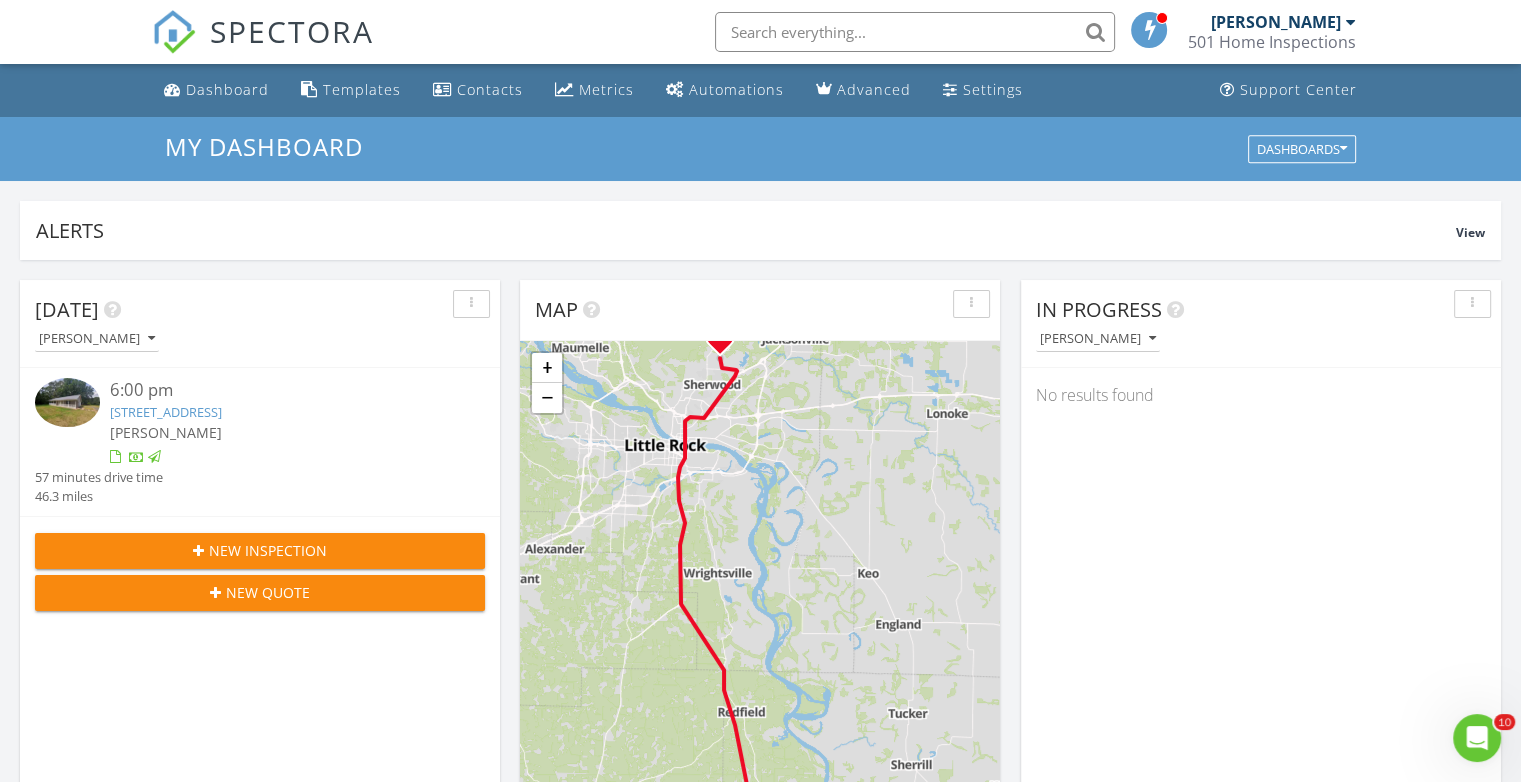 click on "10417 Dollarway Rd, White Hall, AR 71602" at bounding box center [166, 412] 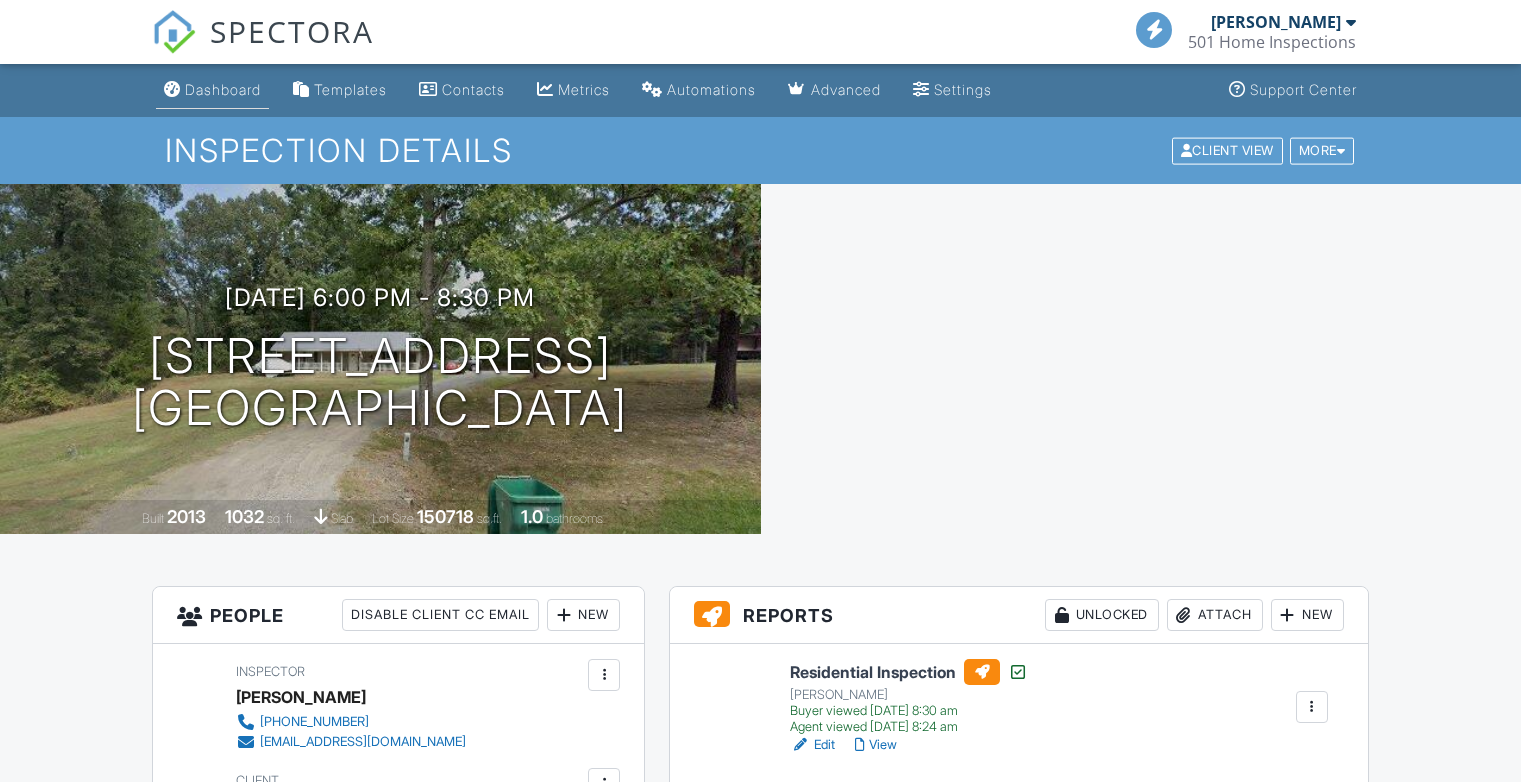 click on "Dashboard" at bounding box center (223, 89) 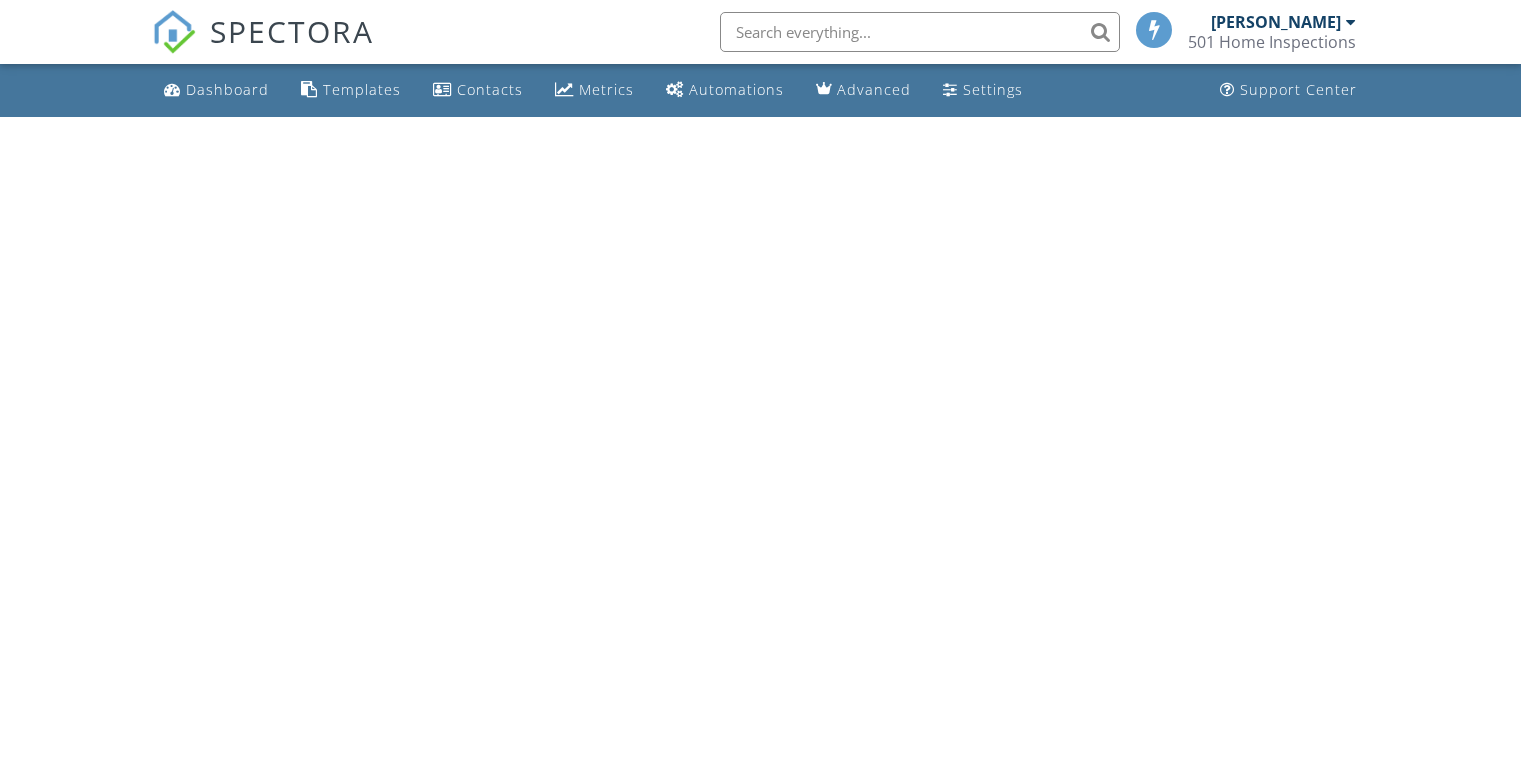 scroll, scrollTop: 0, scrollLeft: 0, axis: both 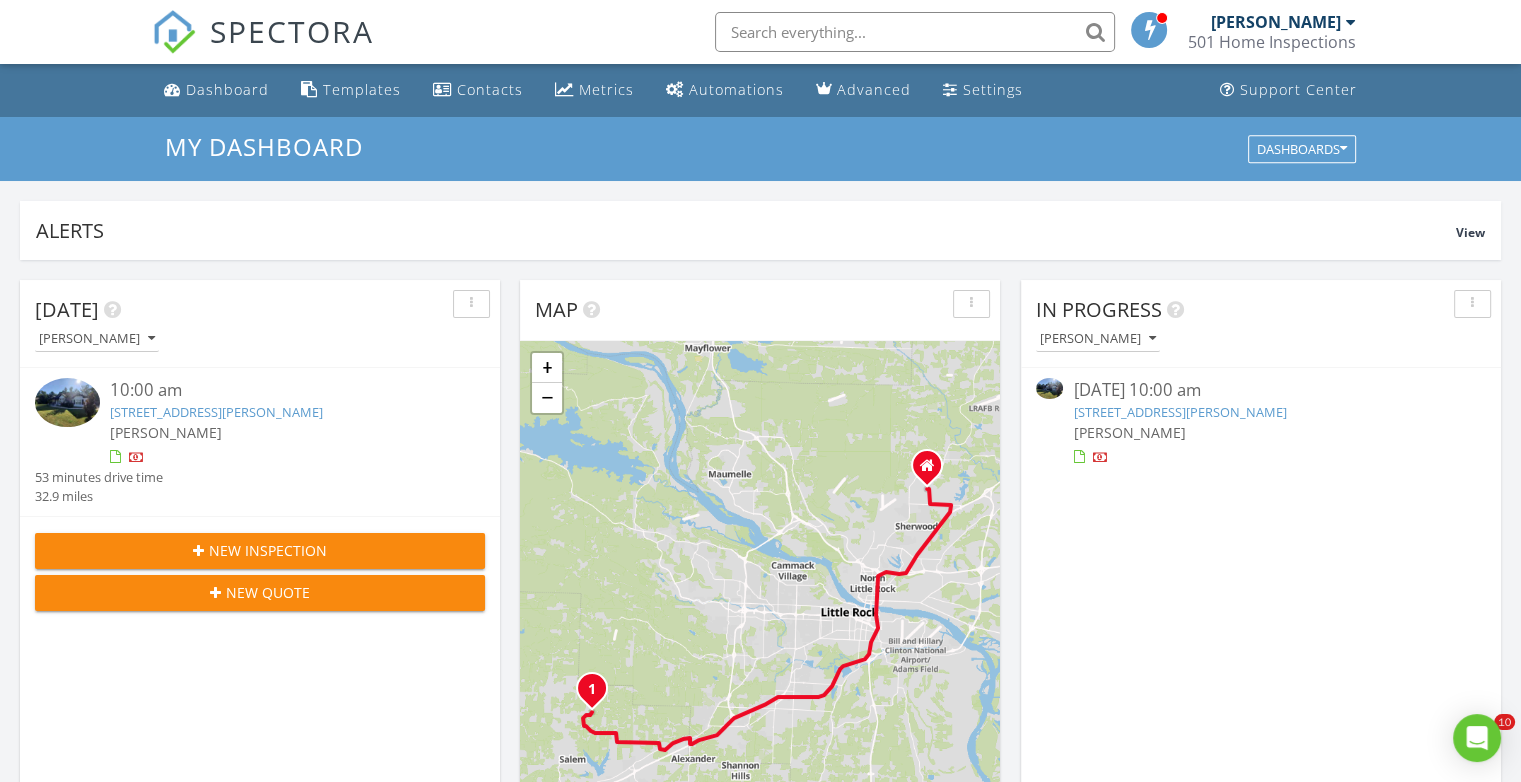 click on "9040 Greenstone Dr, Alexander, AR 72002" at bounding box center [216, 412] 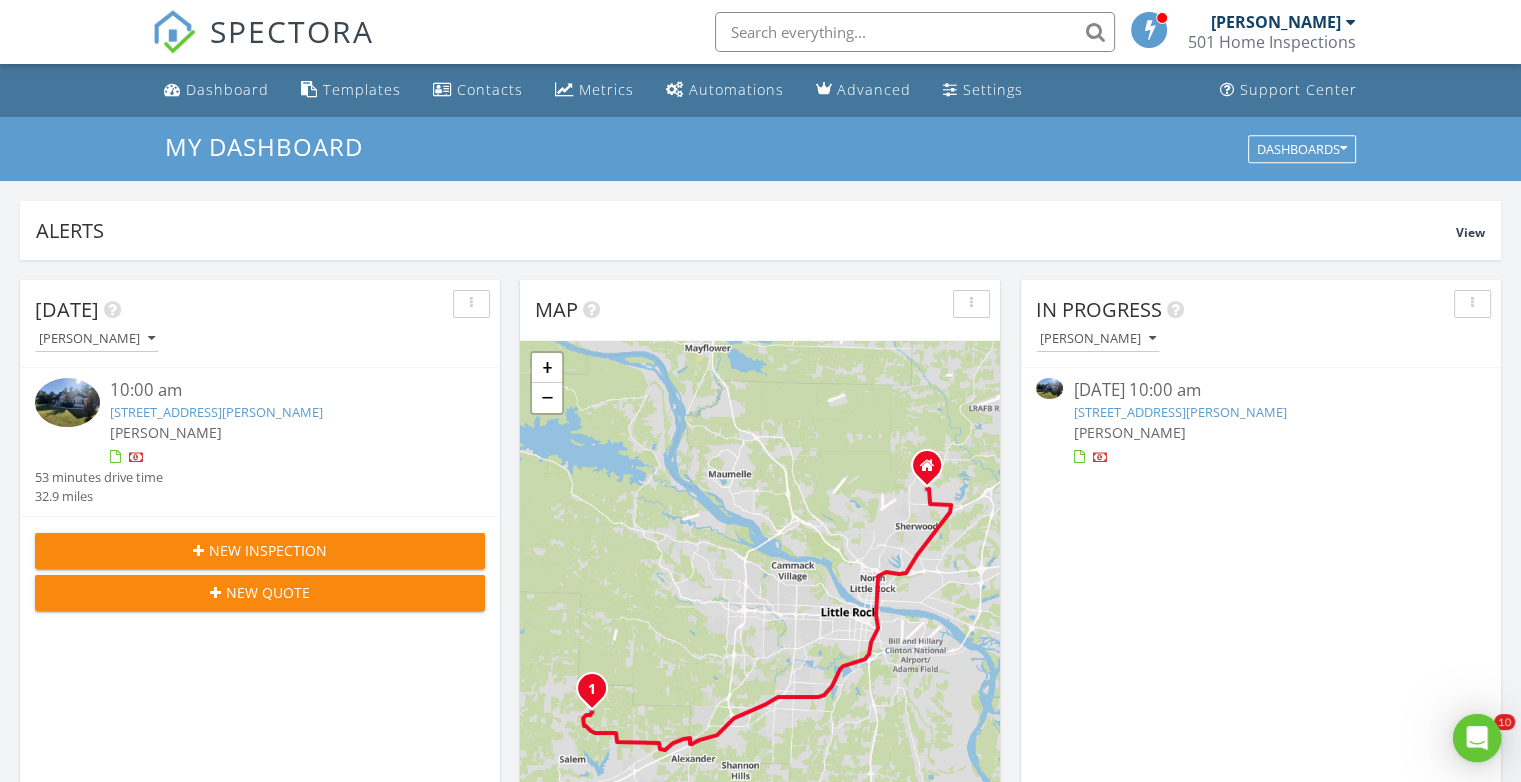 scroll, scrollTop: 0, scrollLeft: 0, axis: both 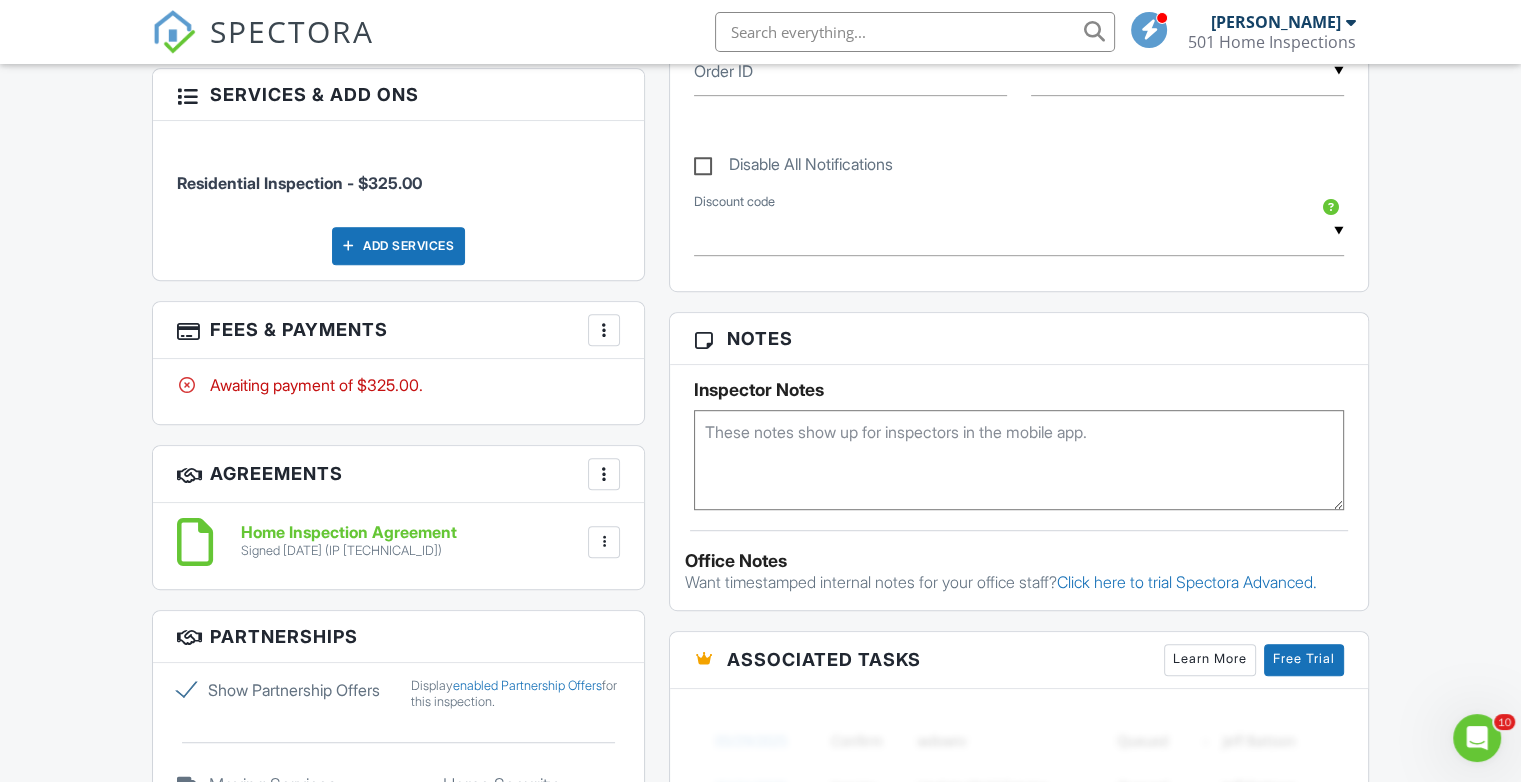 click at bounding box center [604, 330] 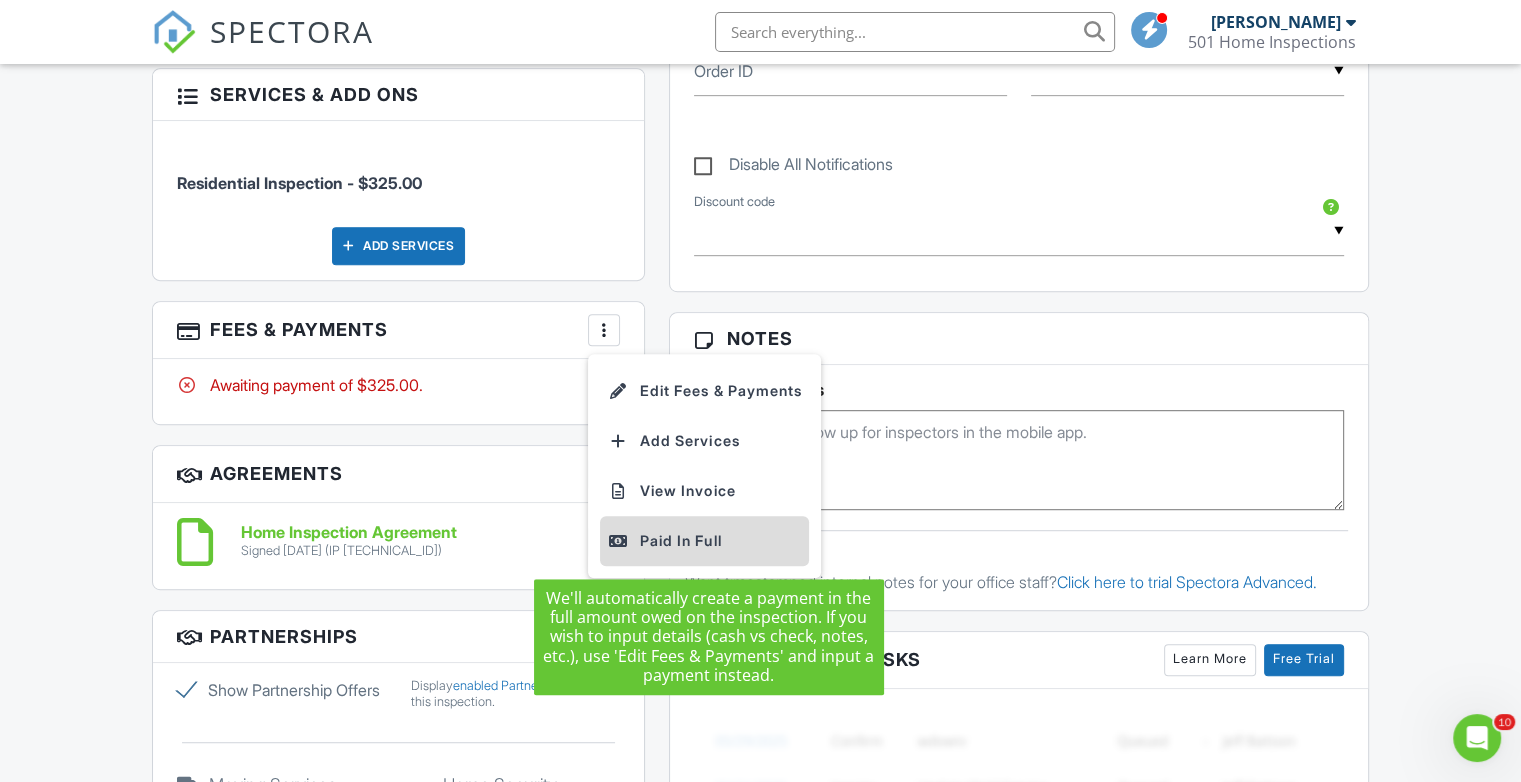 click on "Paid In Full" at bounding box center (704, 541) 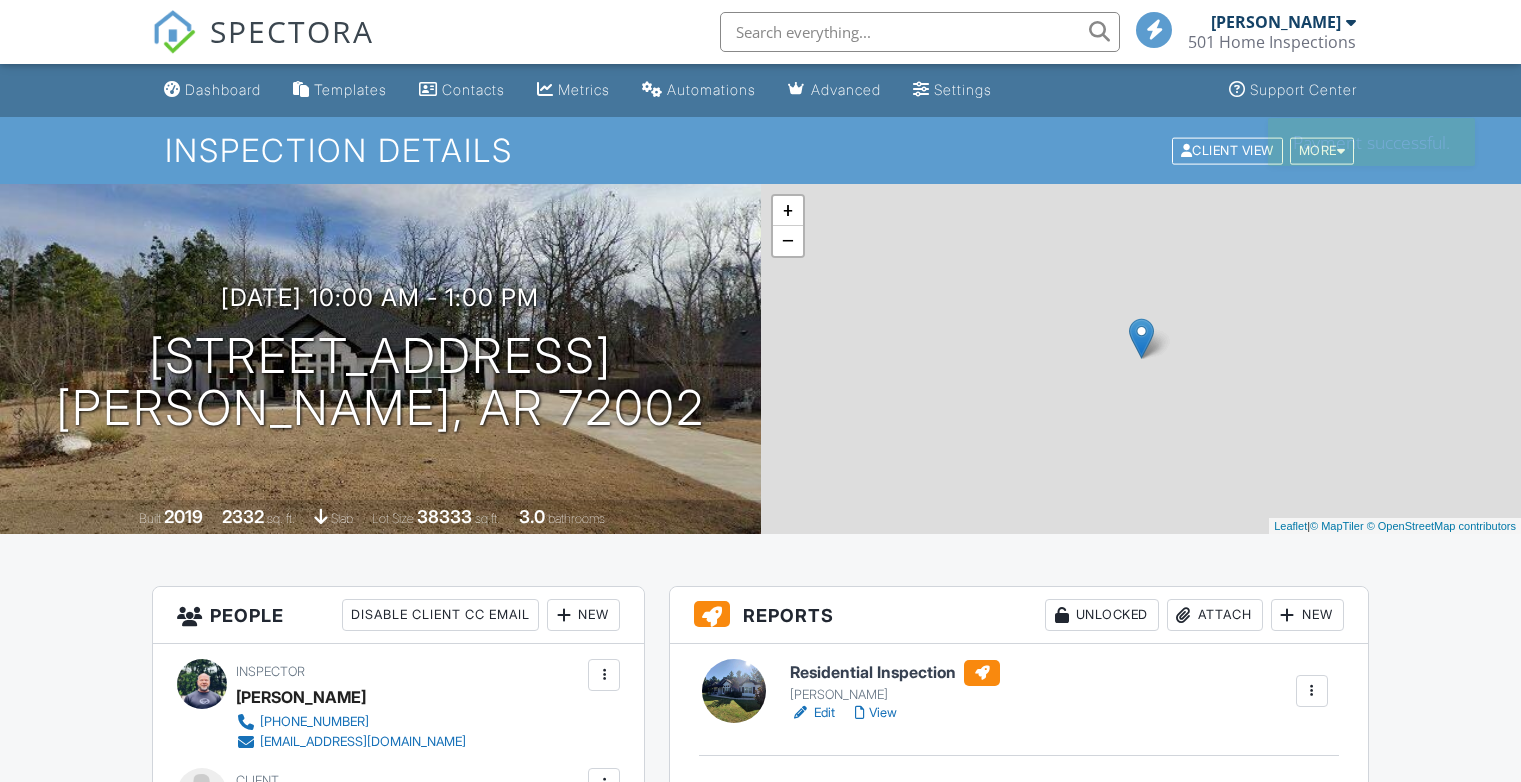 scroll, scrollTop: 0, scrollLeft: 0, axis: both 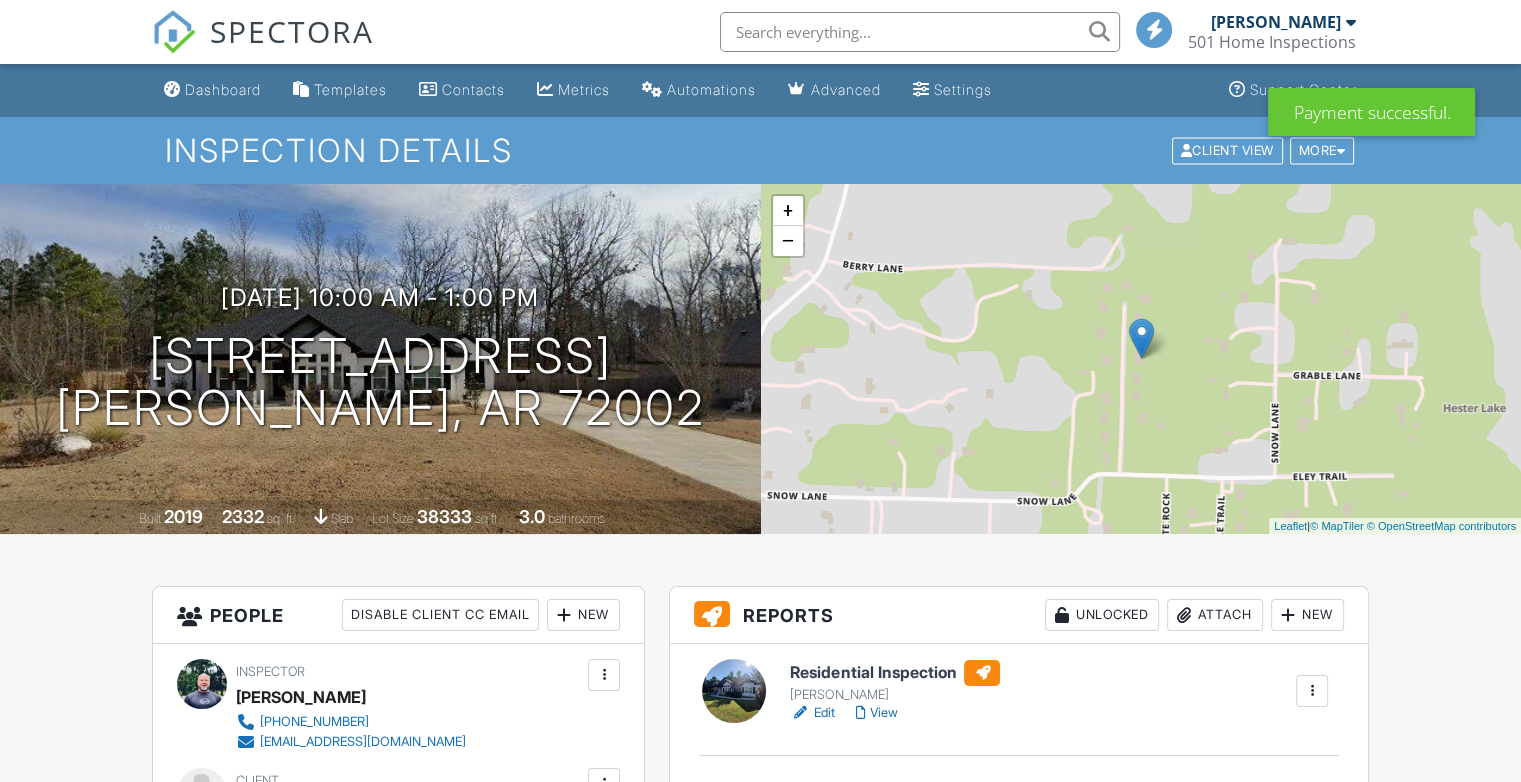 click on "View" at bounding box center [876, 713] 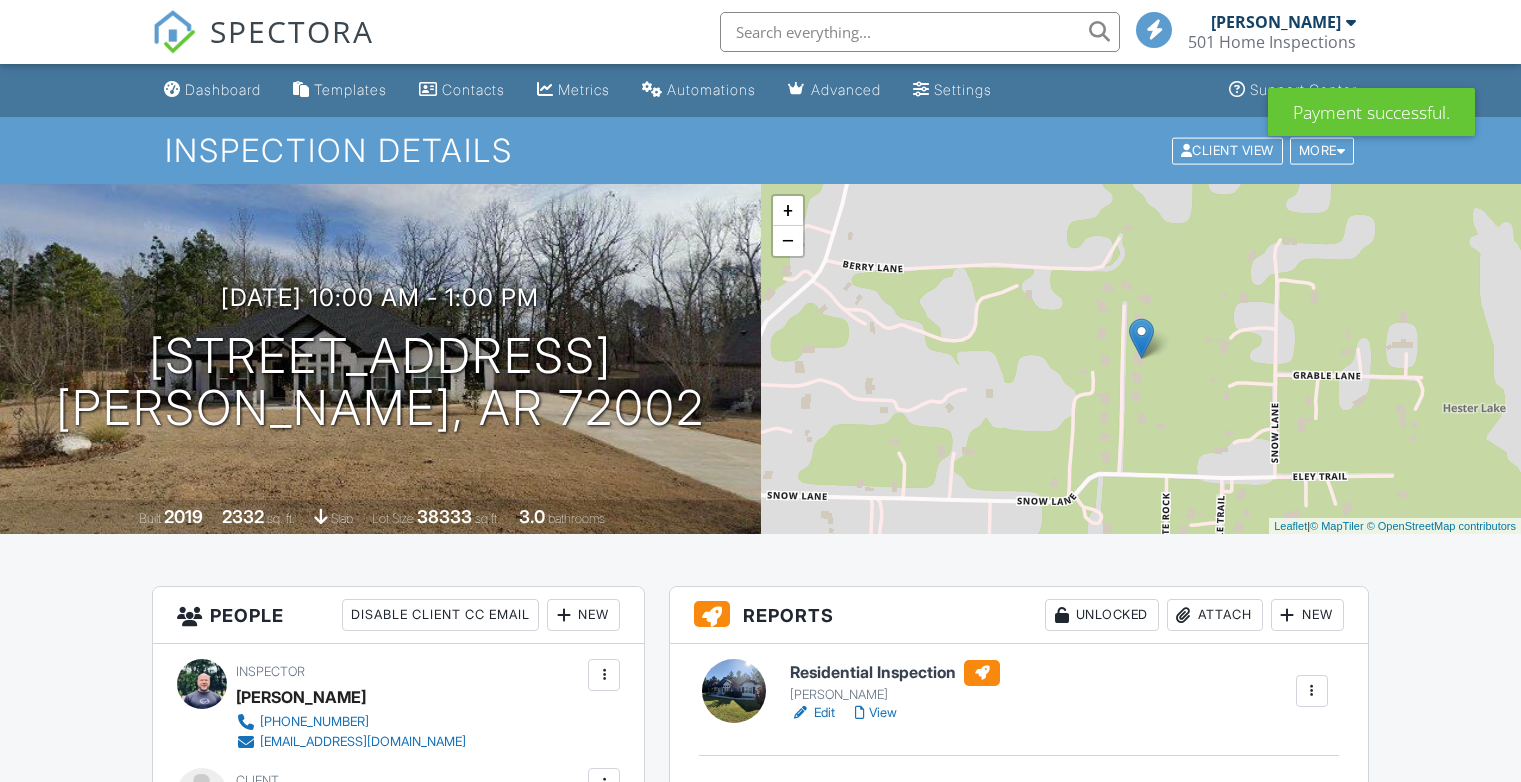 scroll, scrollTop: 0, scrollLeft: 0, axis: both 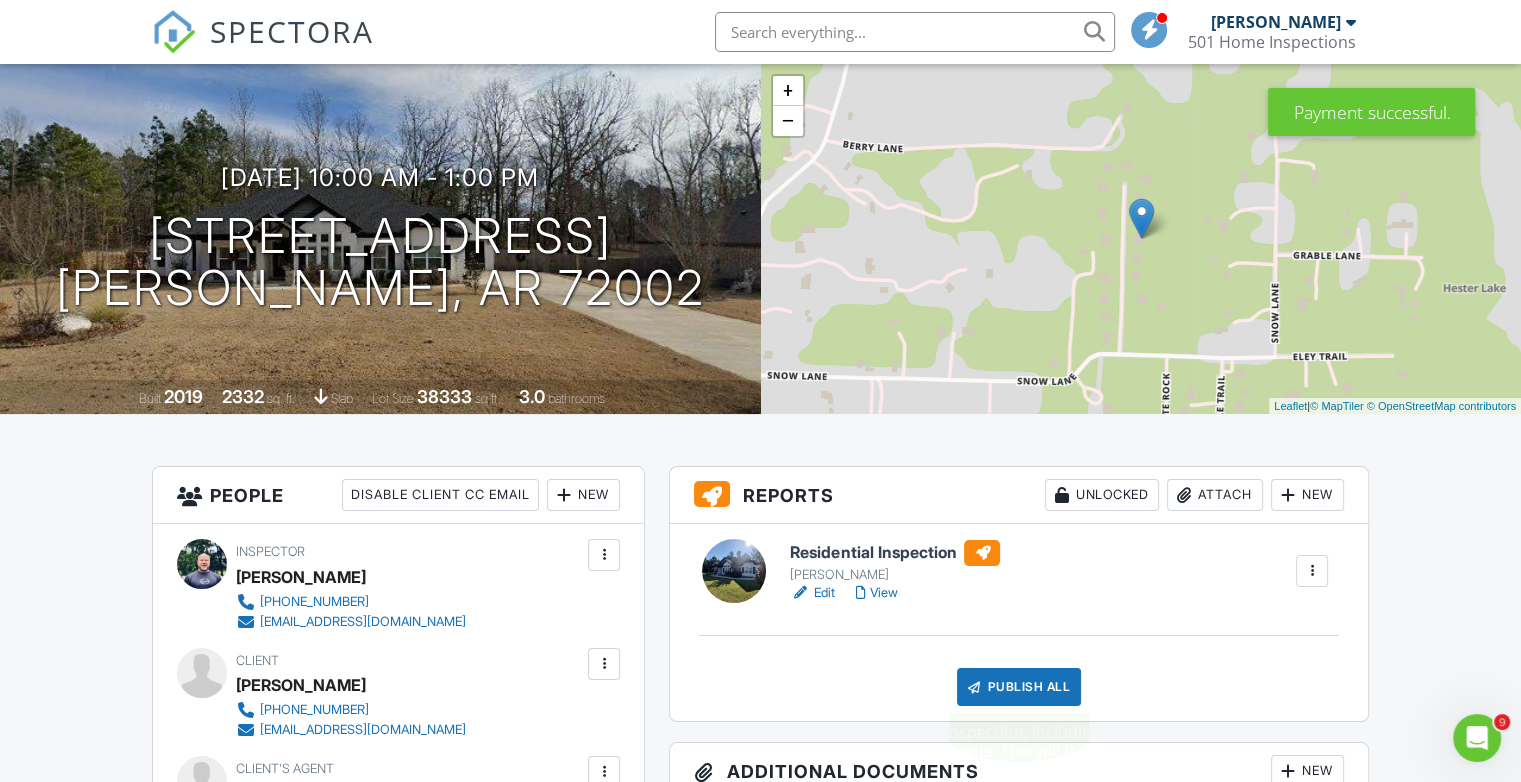 click on "Publish All" at bounding box center [1019, 687] 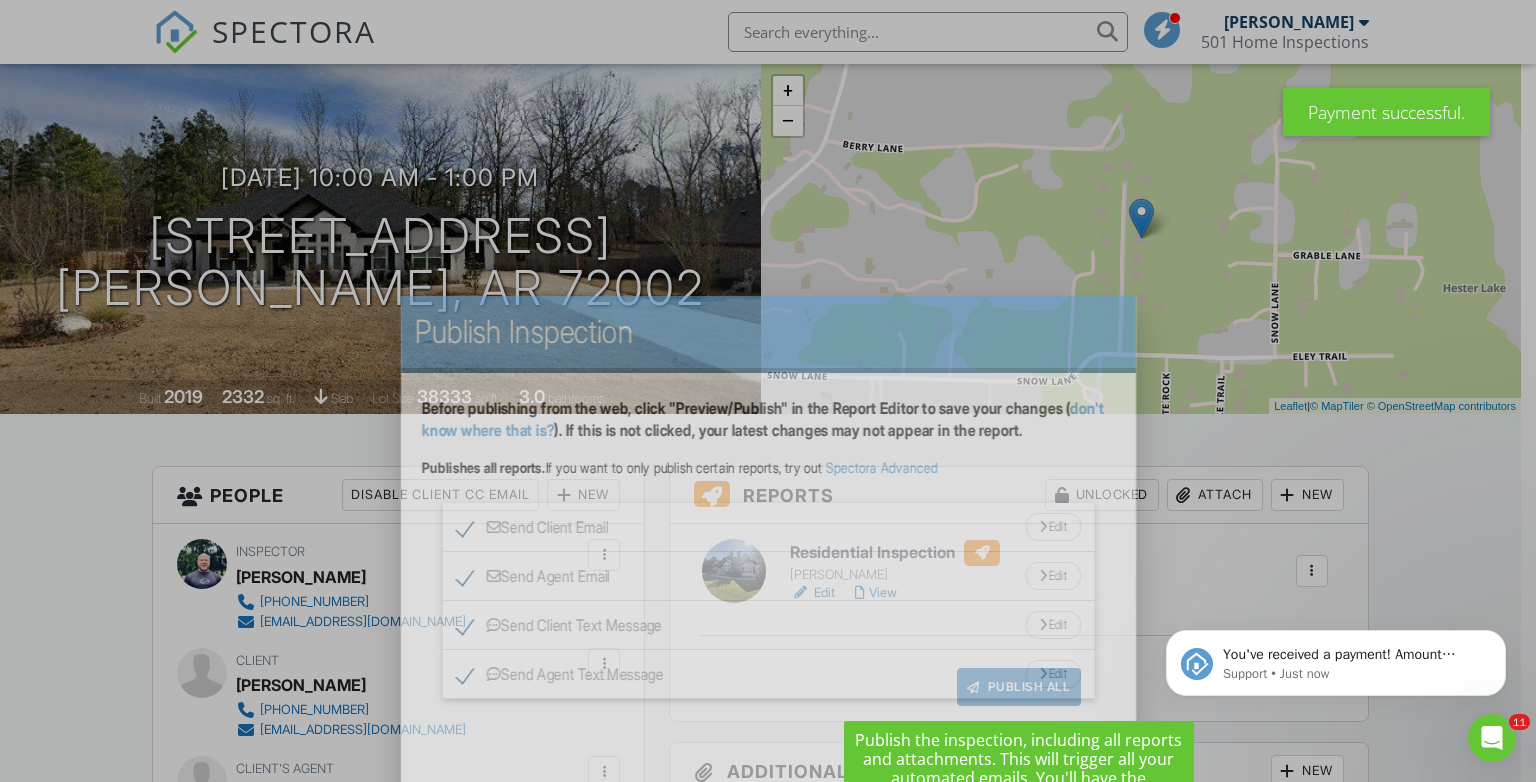 scroll, scrollTop: 0, scrollLeft: 0, axis: both 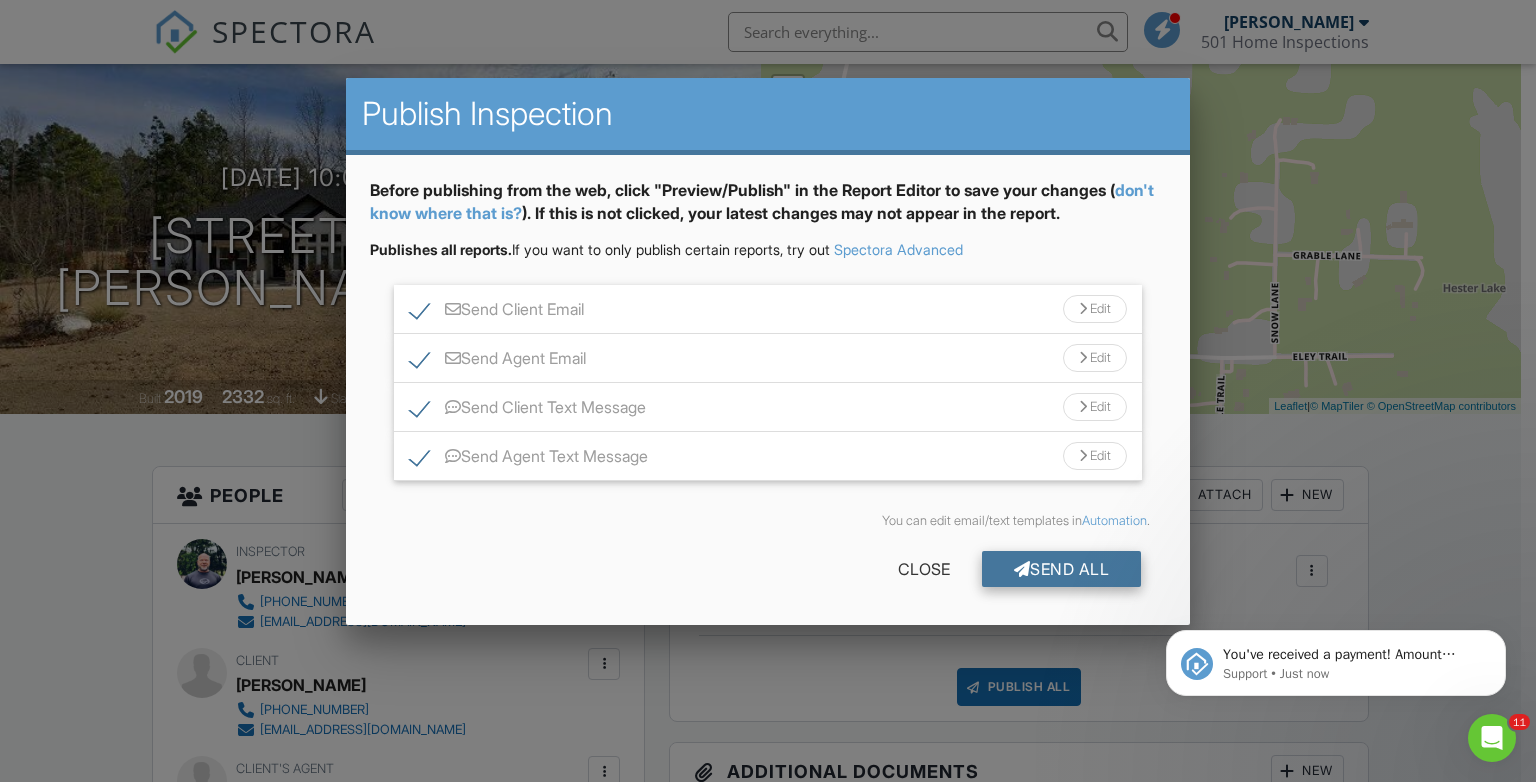 click at bounding box center (1022, 569) 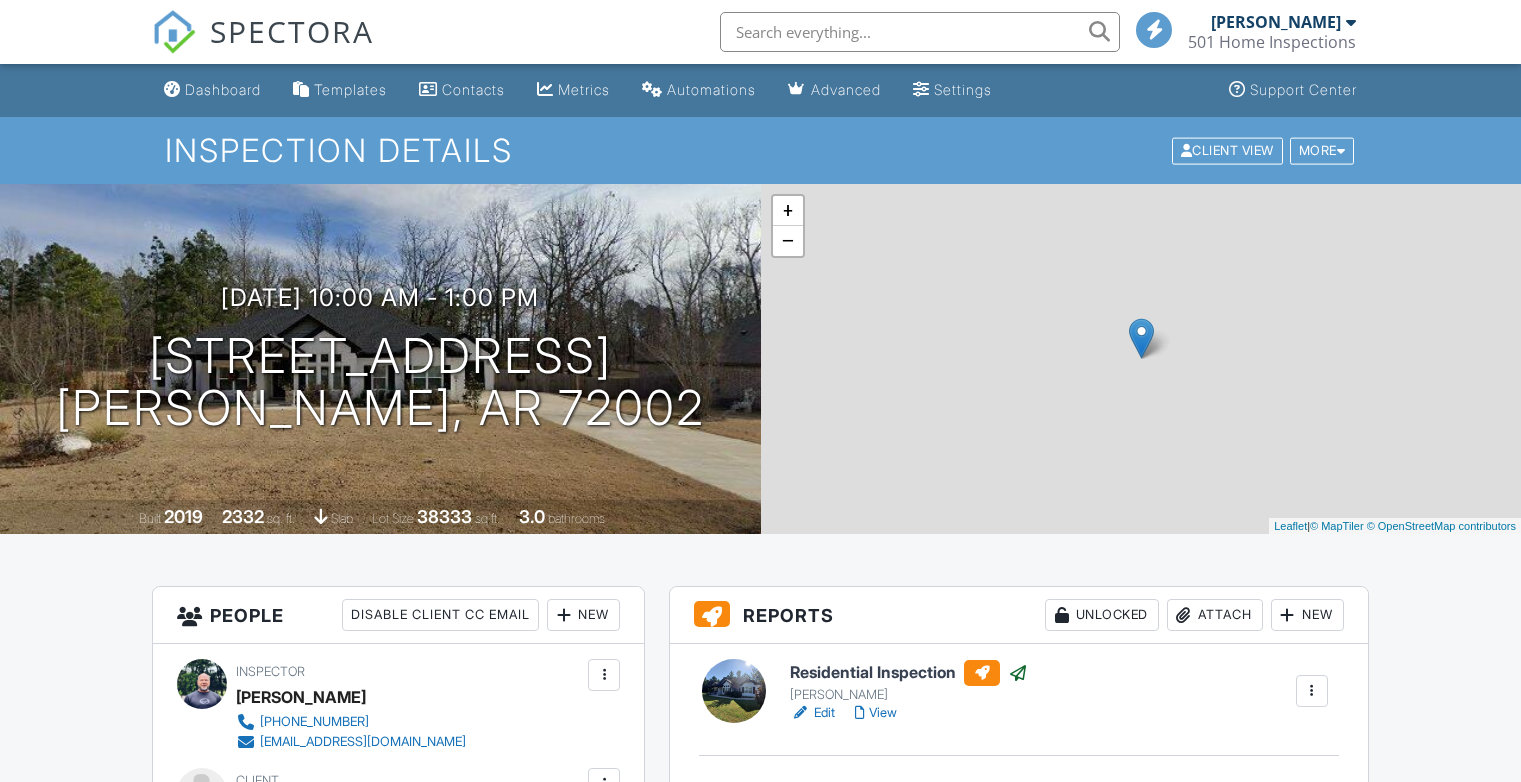 scroll, scrollTop: 120, scrollLeft: 0, axis: vertical 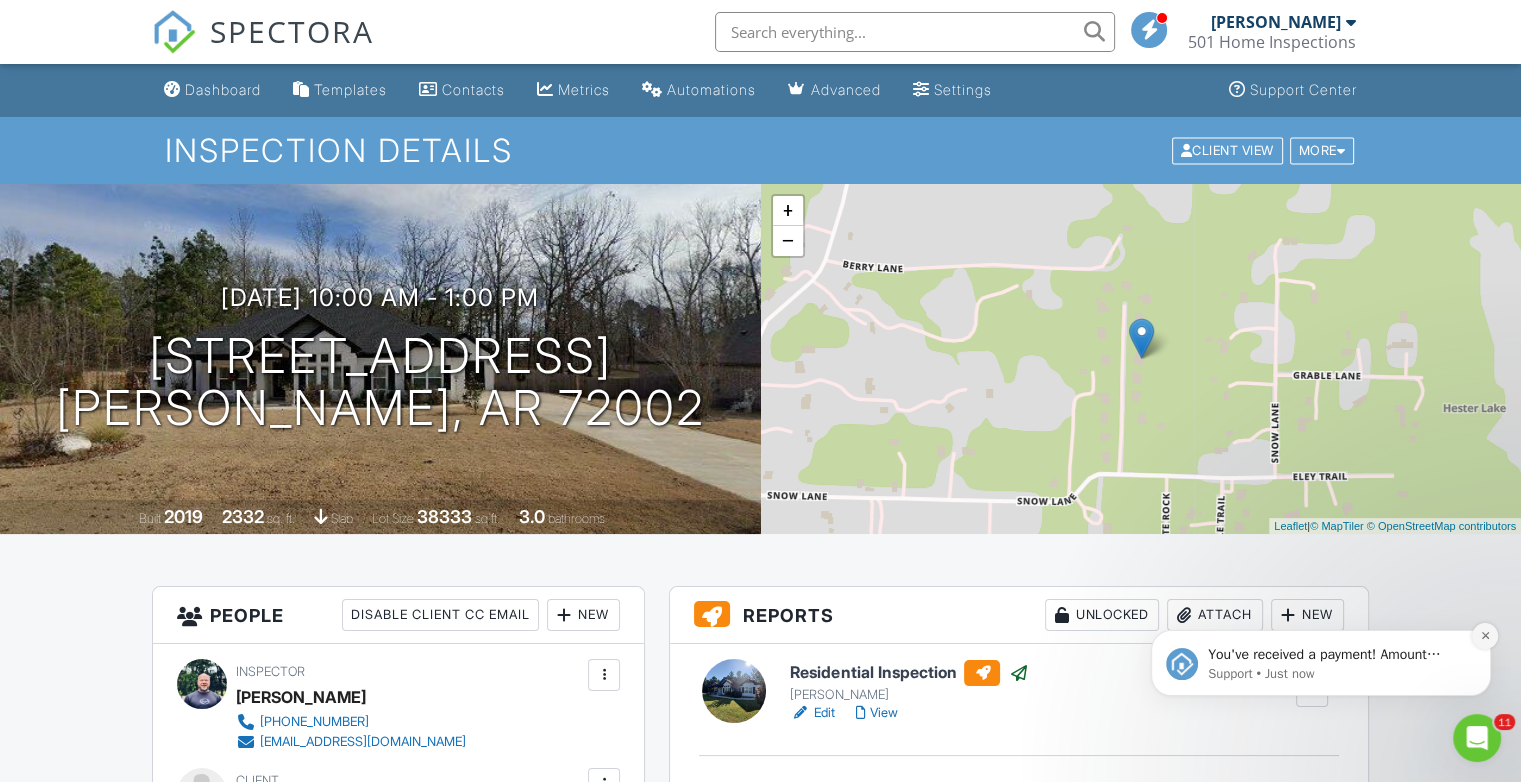 click at bounding box center (1485, 636) 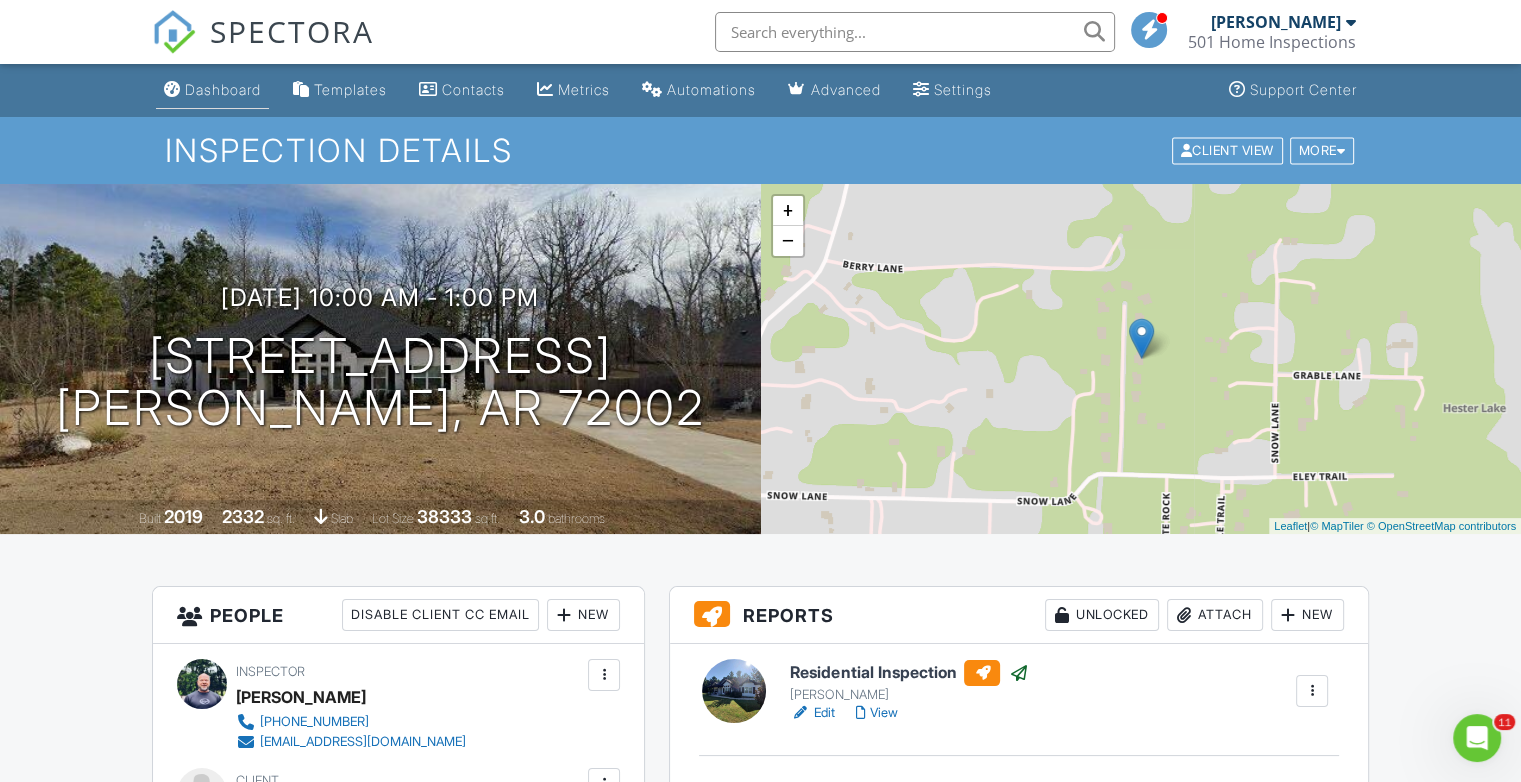click on "Dashboard" at bounding box center (223, 89) 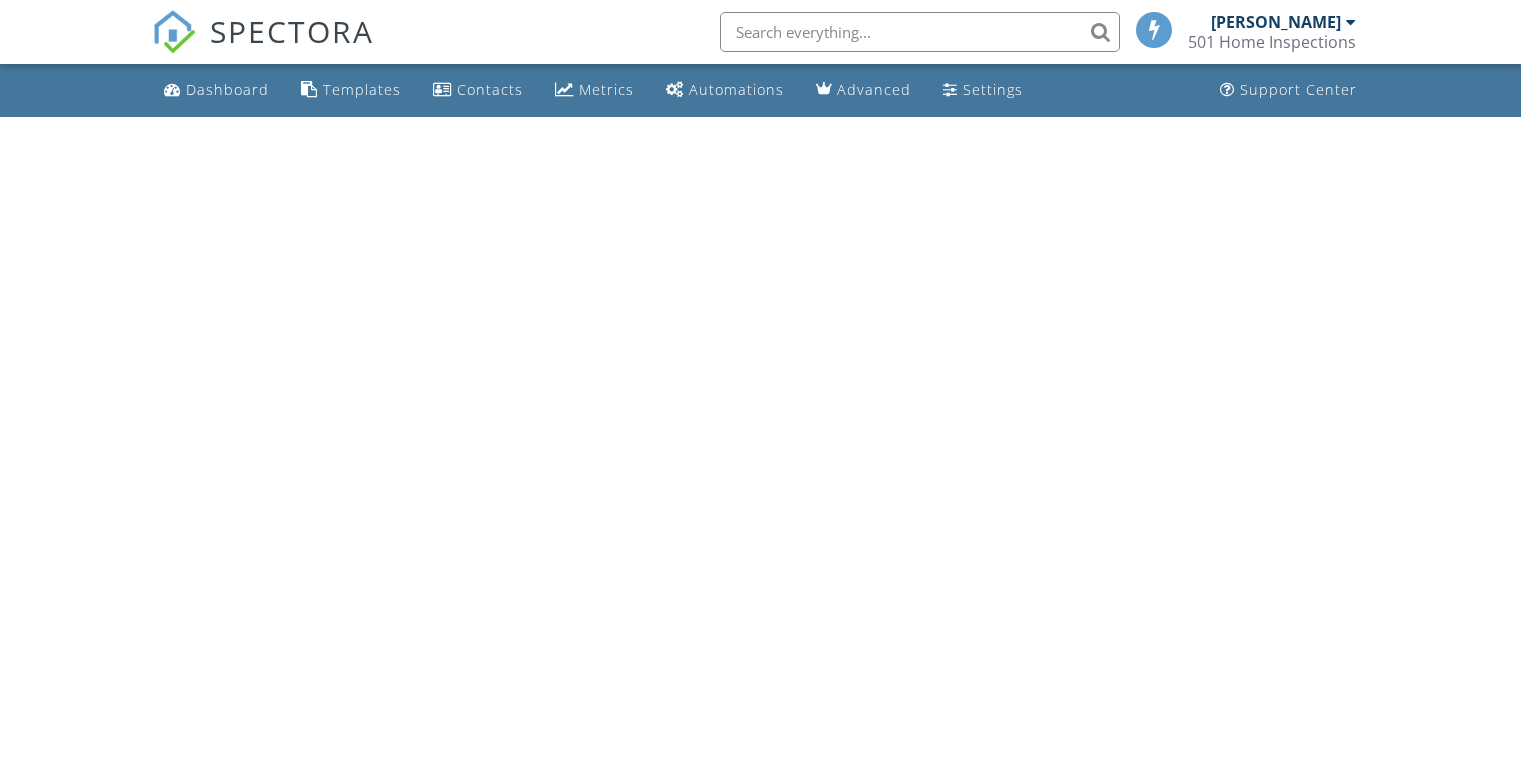 scroll, scrollTop: 0, scrollLeft: 0, axis: both 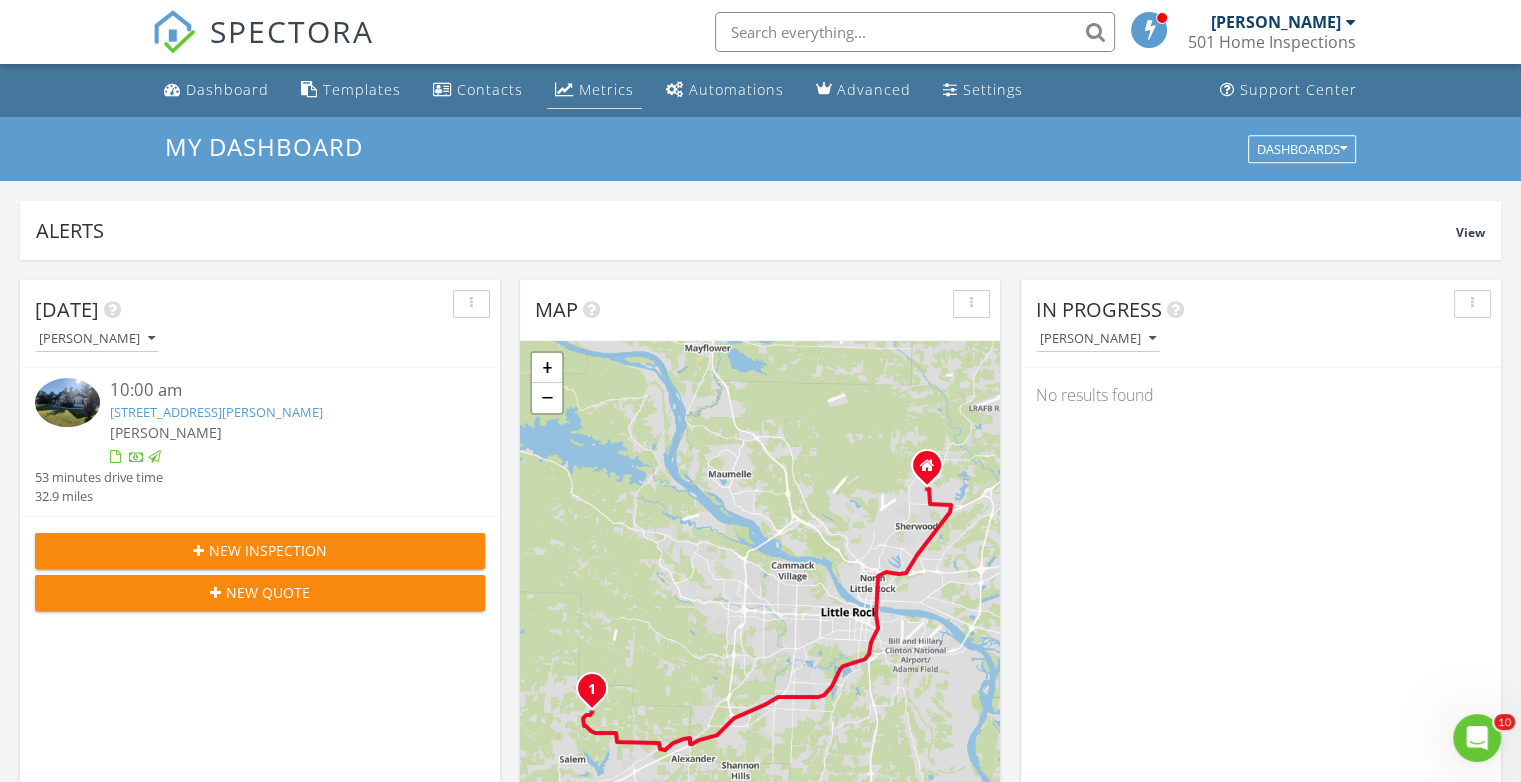 click on "Metrics" at bounding box center (606, 89) 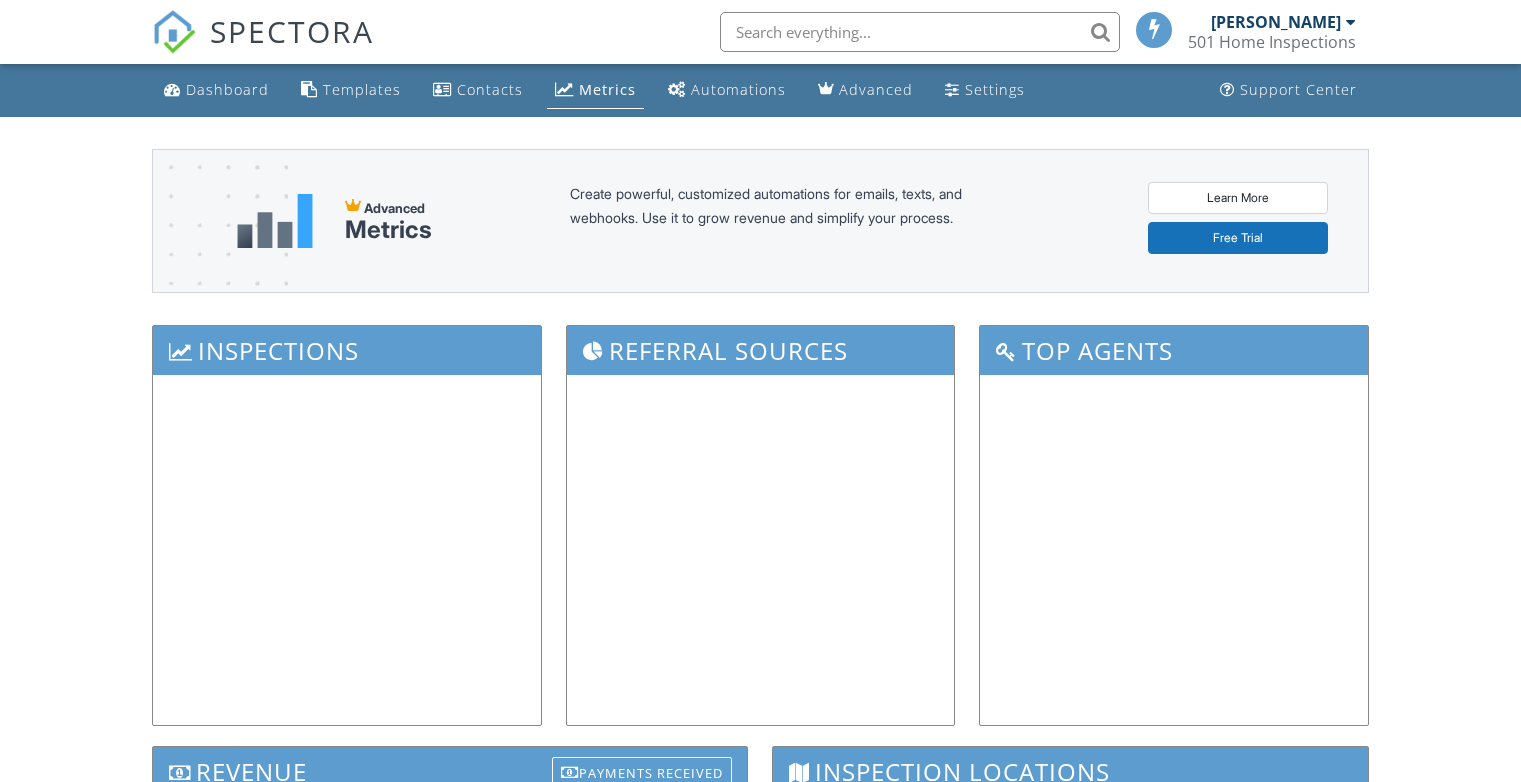 scroll, scrollTop: 0, scrollLeft: 0, axis: both 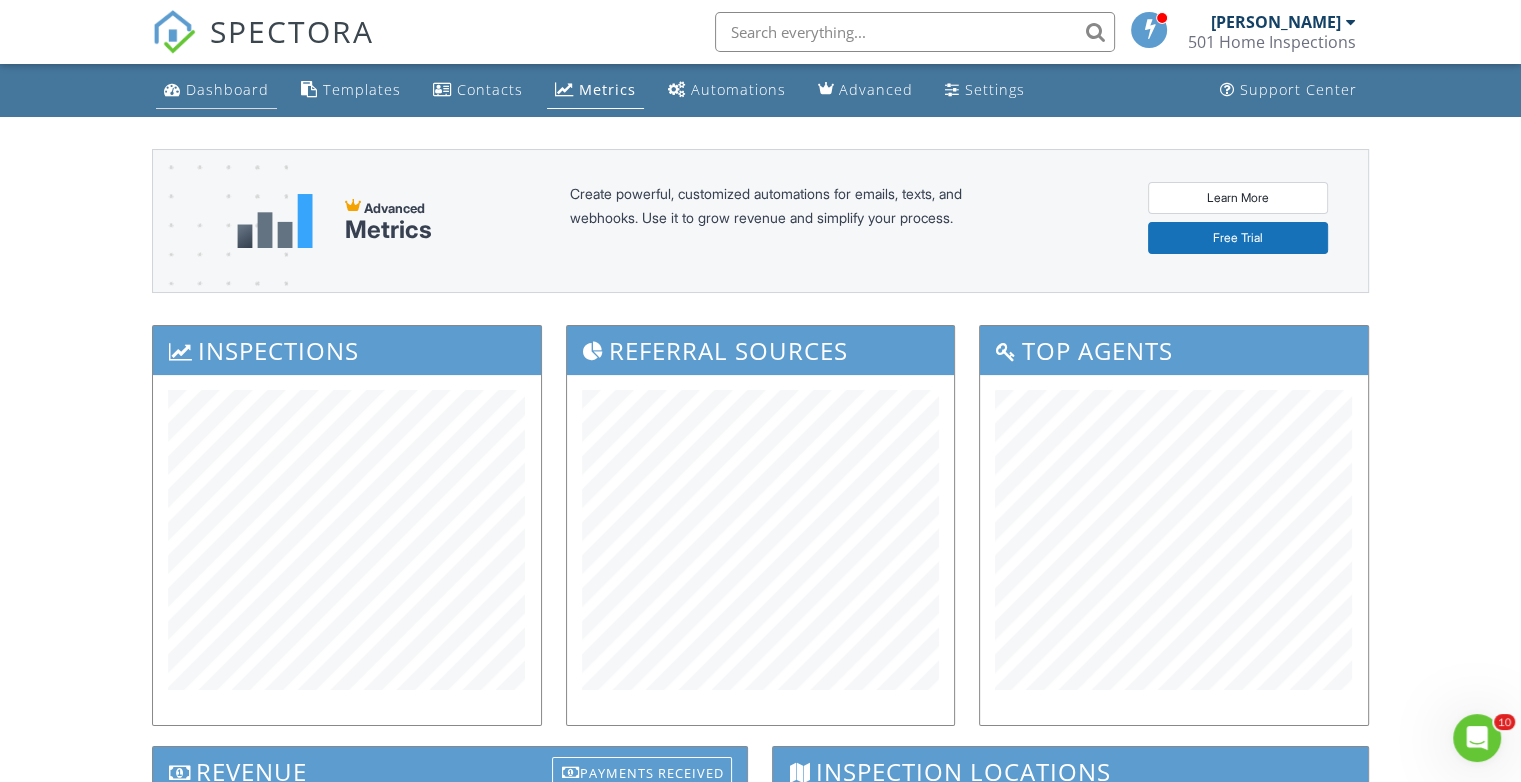 click on "Dashboard" at bounding box center [227, 89] 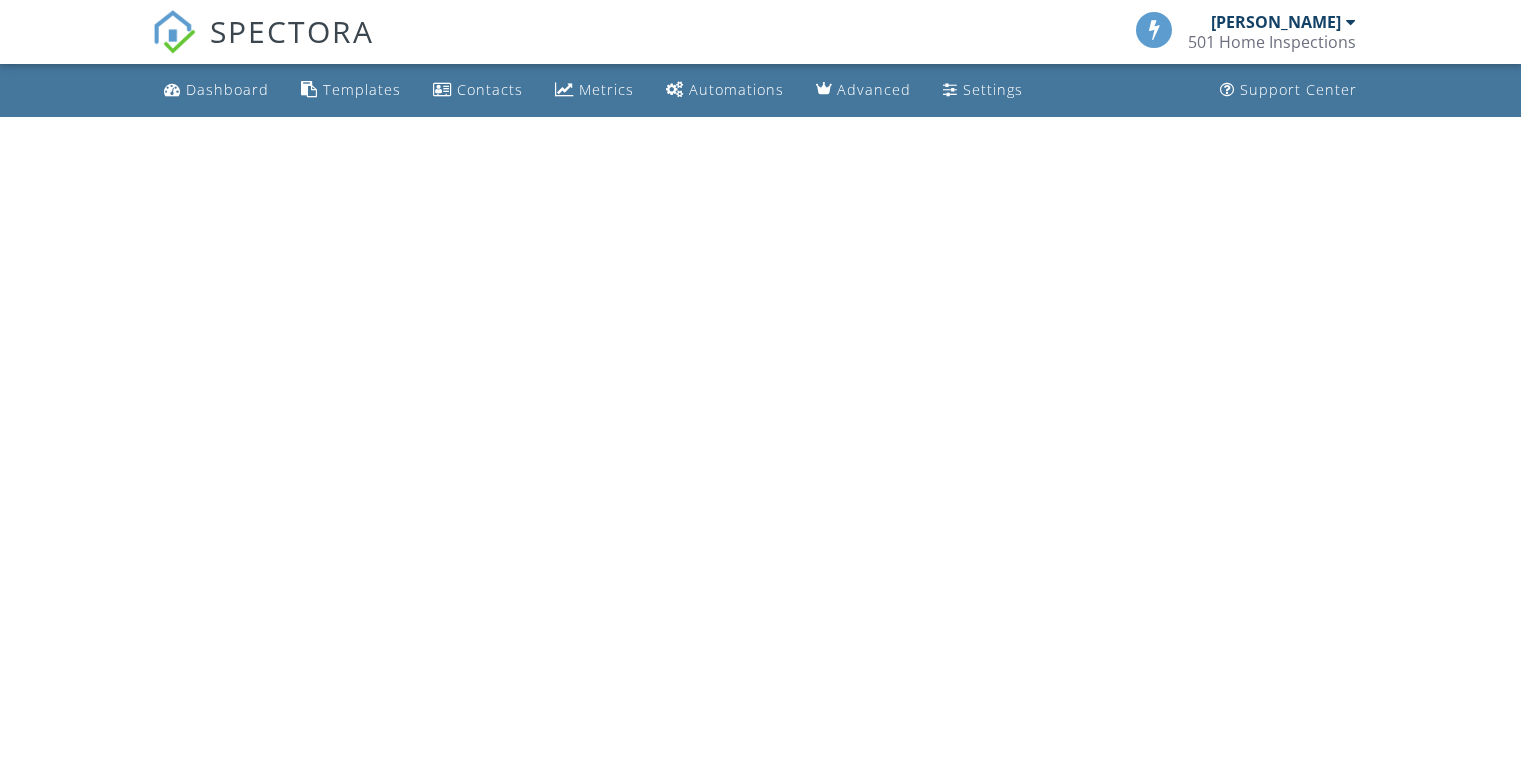 scroll, scrollTop: 0, scrollLeft: 0, axis: both 